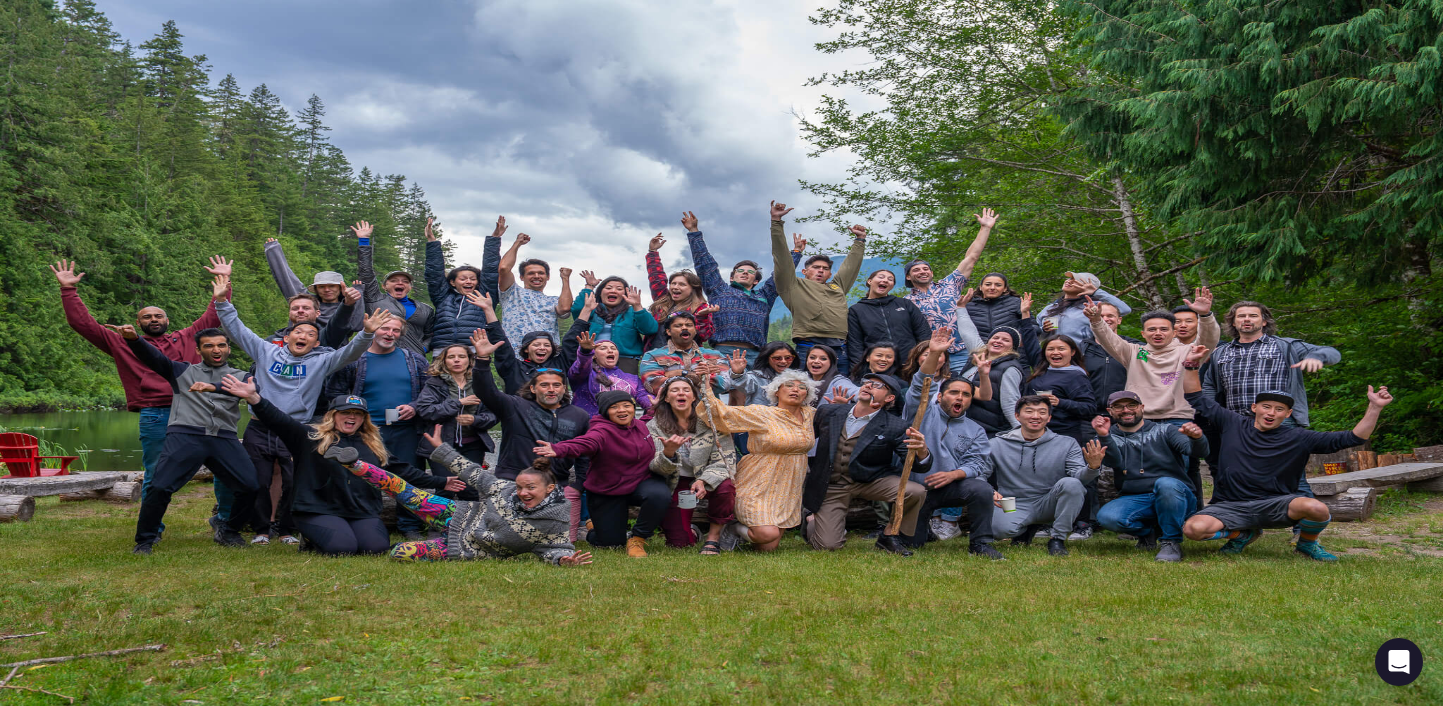 scroll, scrollTop: 0, scrollLeft: 0, axis: both 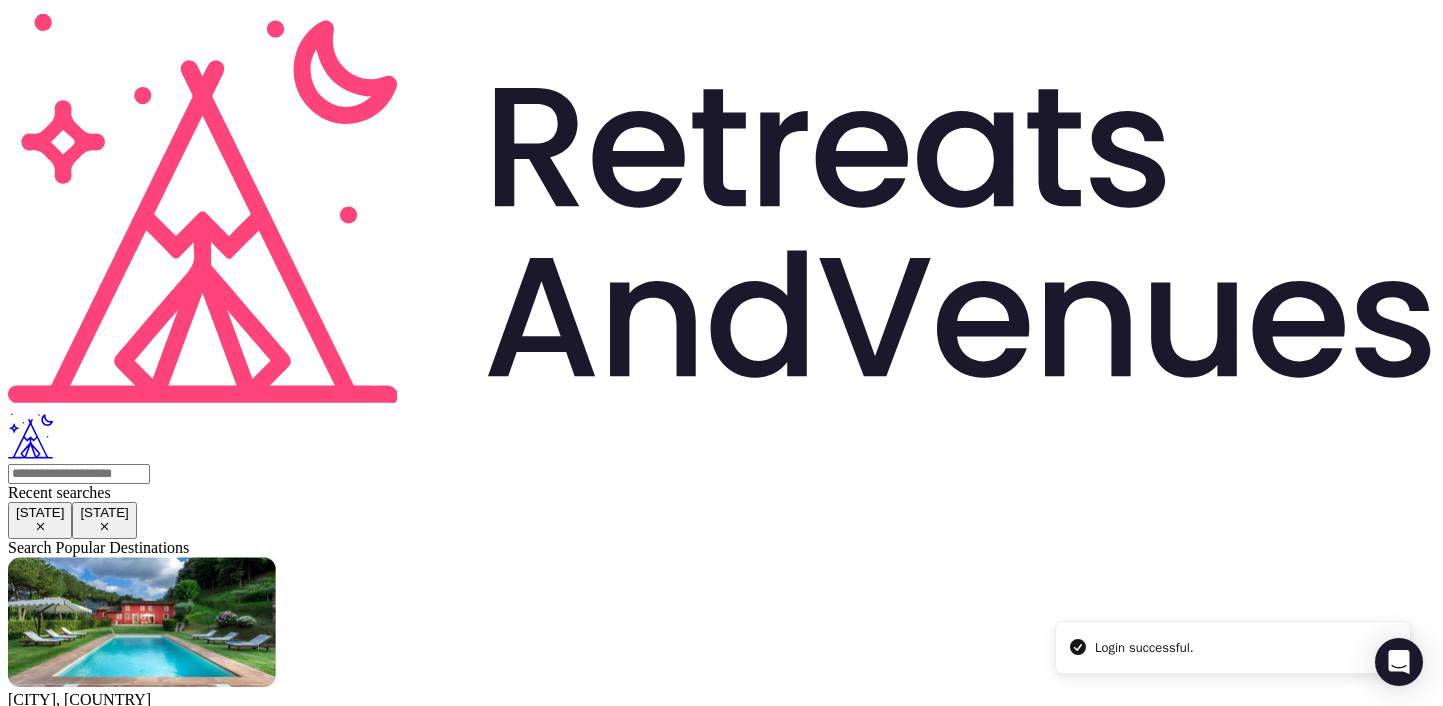 click on "[COMPANY]" at bounding box center [52, 2295] 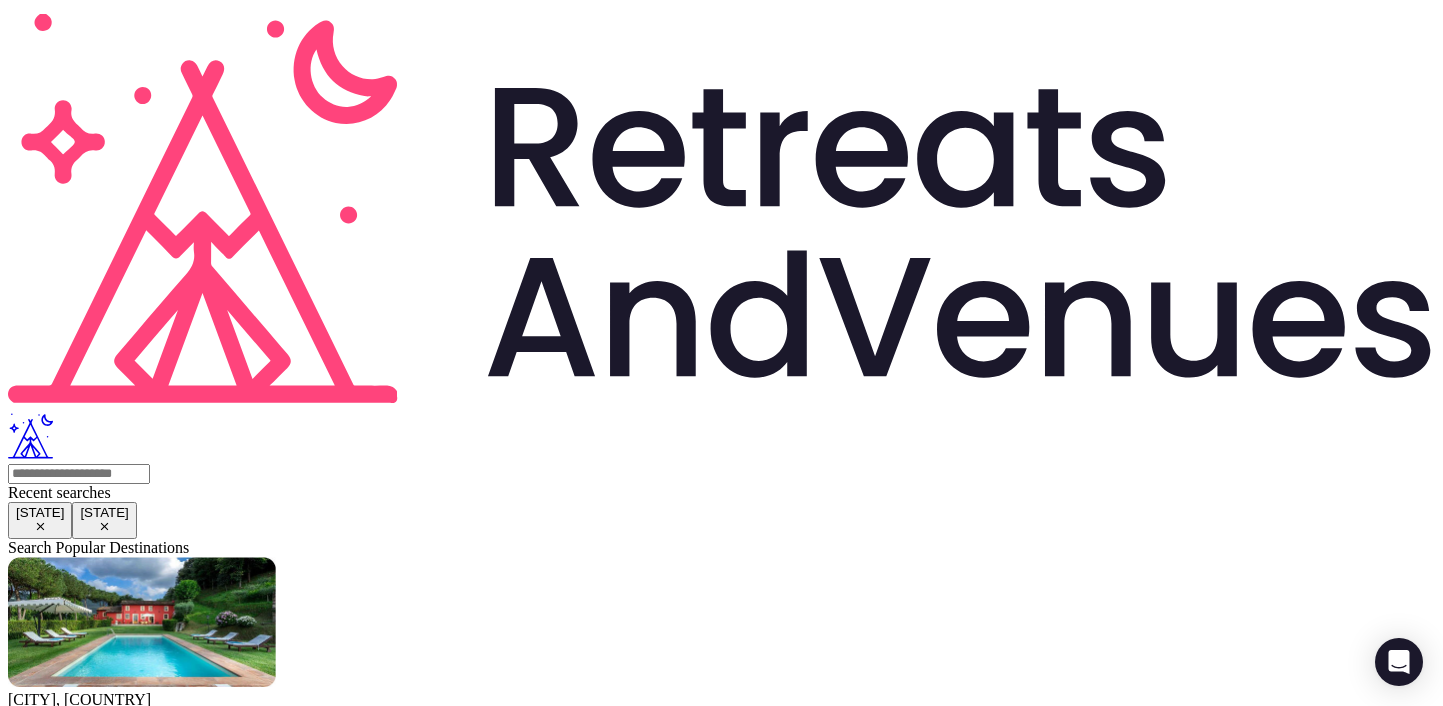 click on "Basic details" at bounding box center (72, 2146) 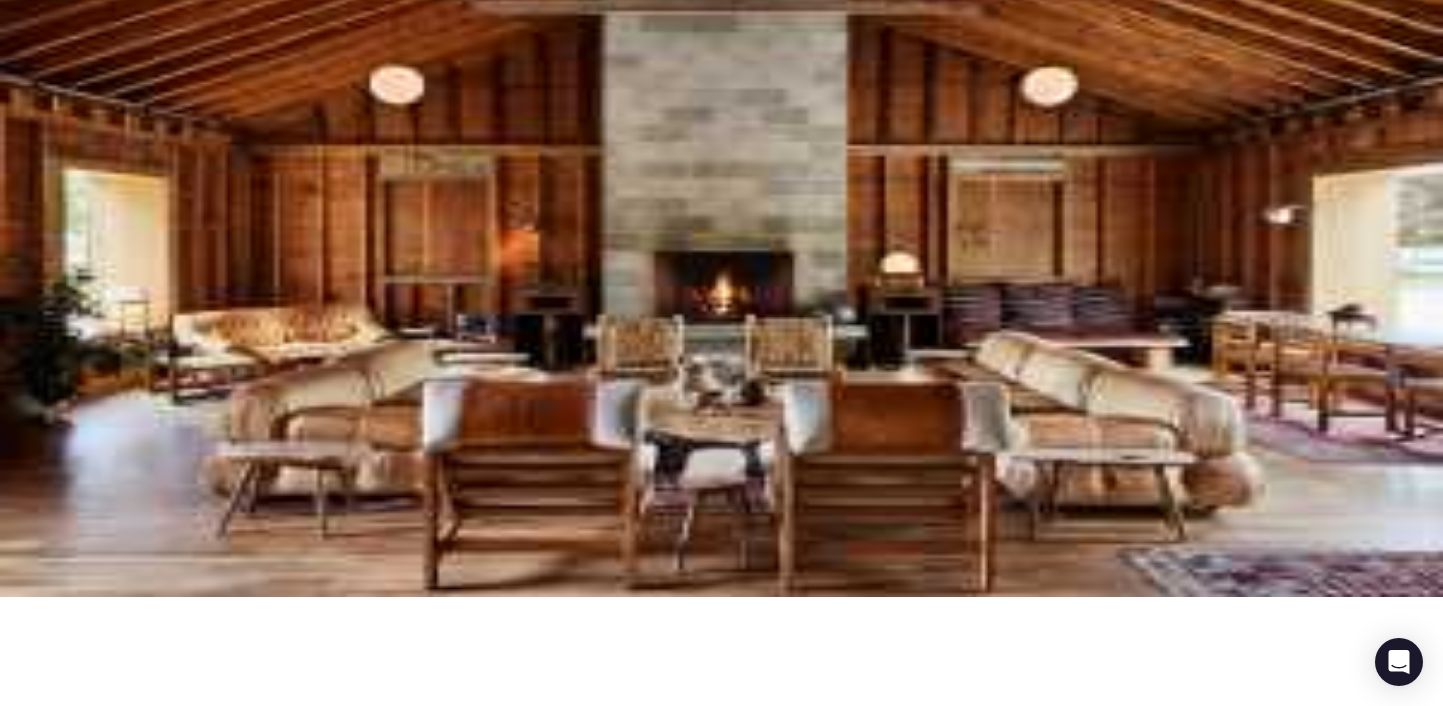 scroll, scrollTop: 117, scrollLeft: 0, axis: vertical 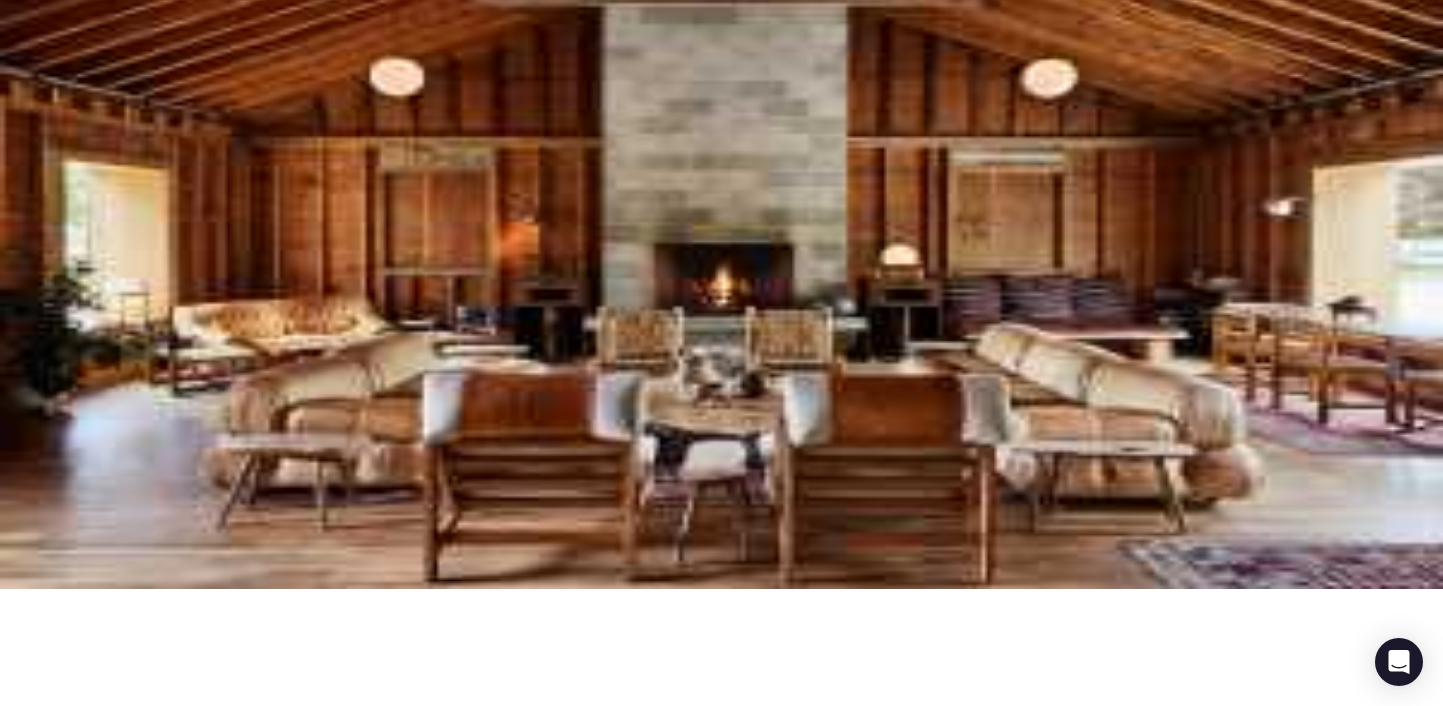 click on "[VENUE_NAME]" at bounding box center [741, 2698] 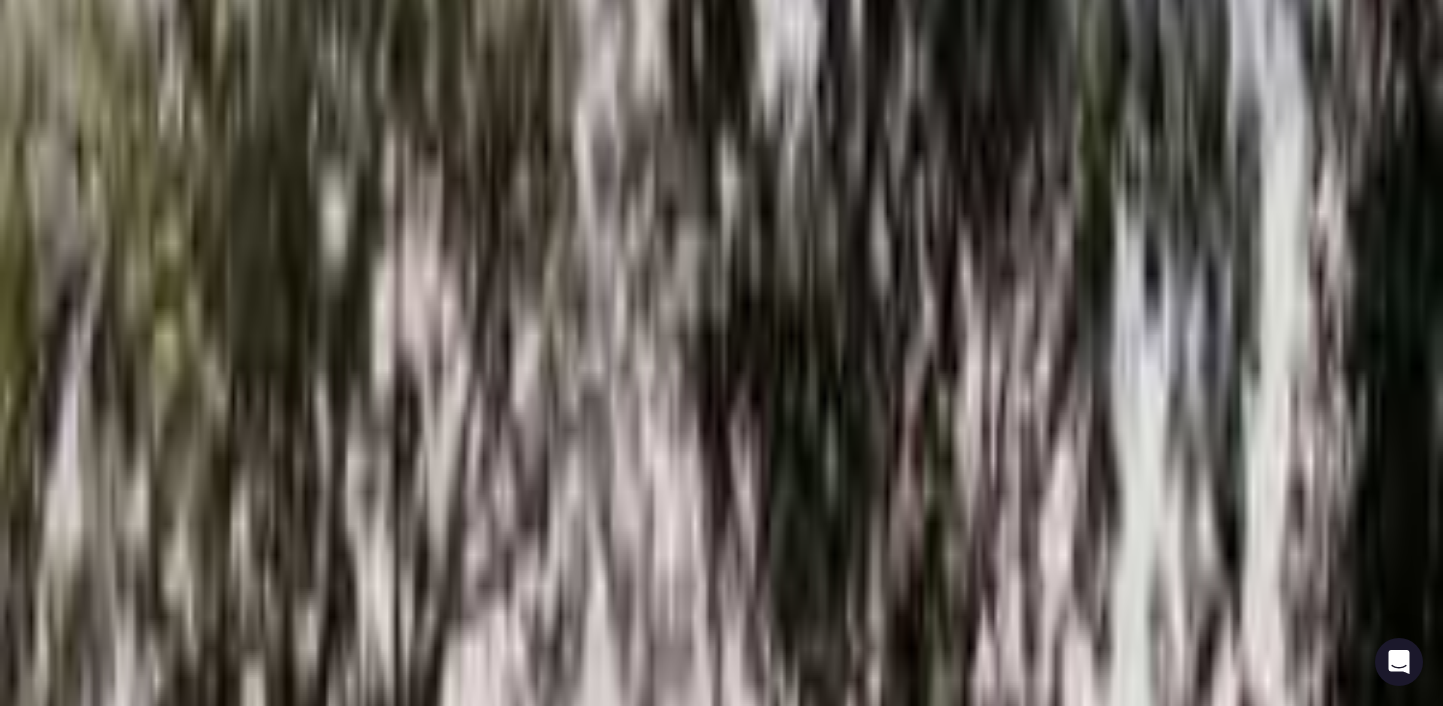 scroll, scrollTop: 201, scrollLeft: 0, axis: vertical 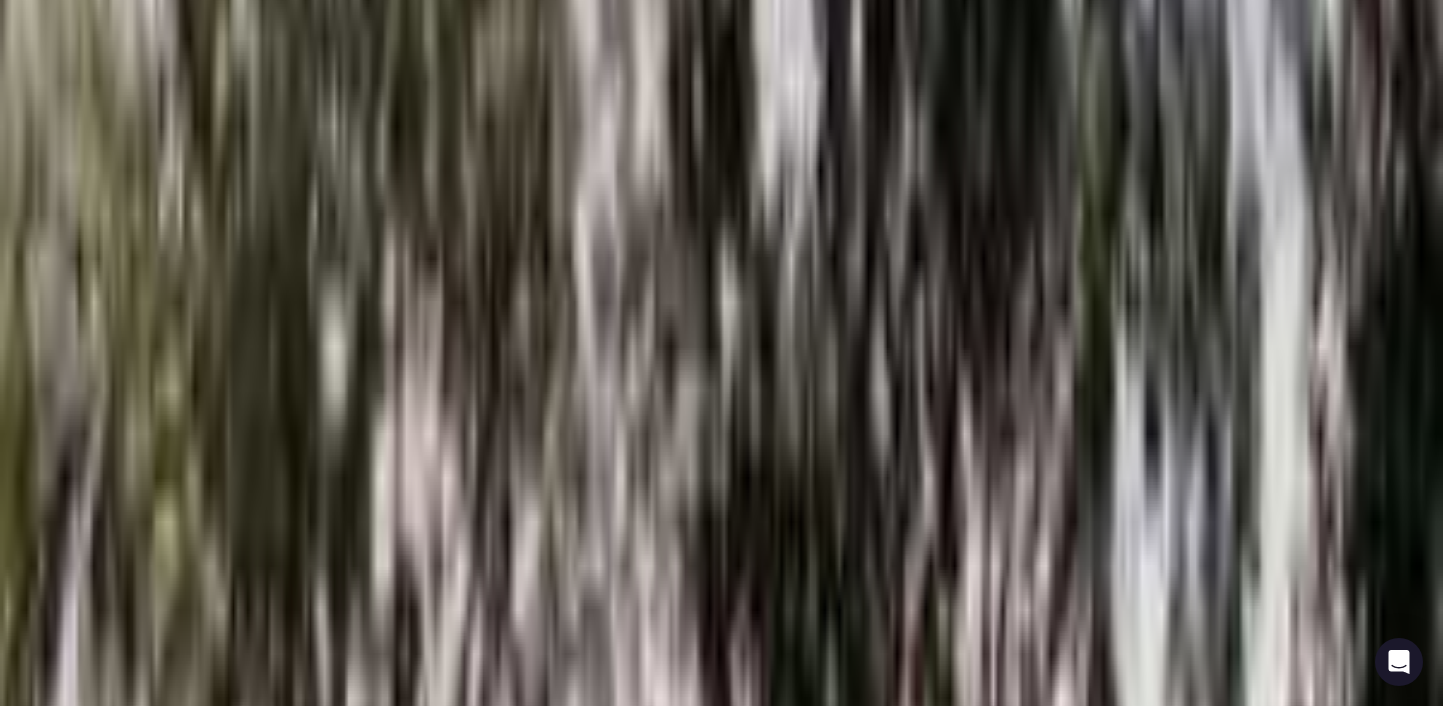 click on "Flexible dates" at bounding box center (148, 6685) 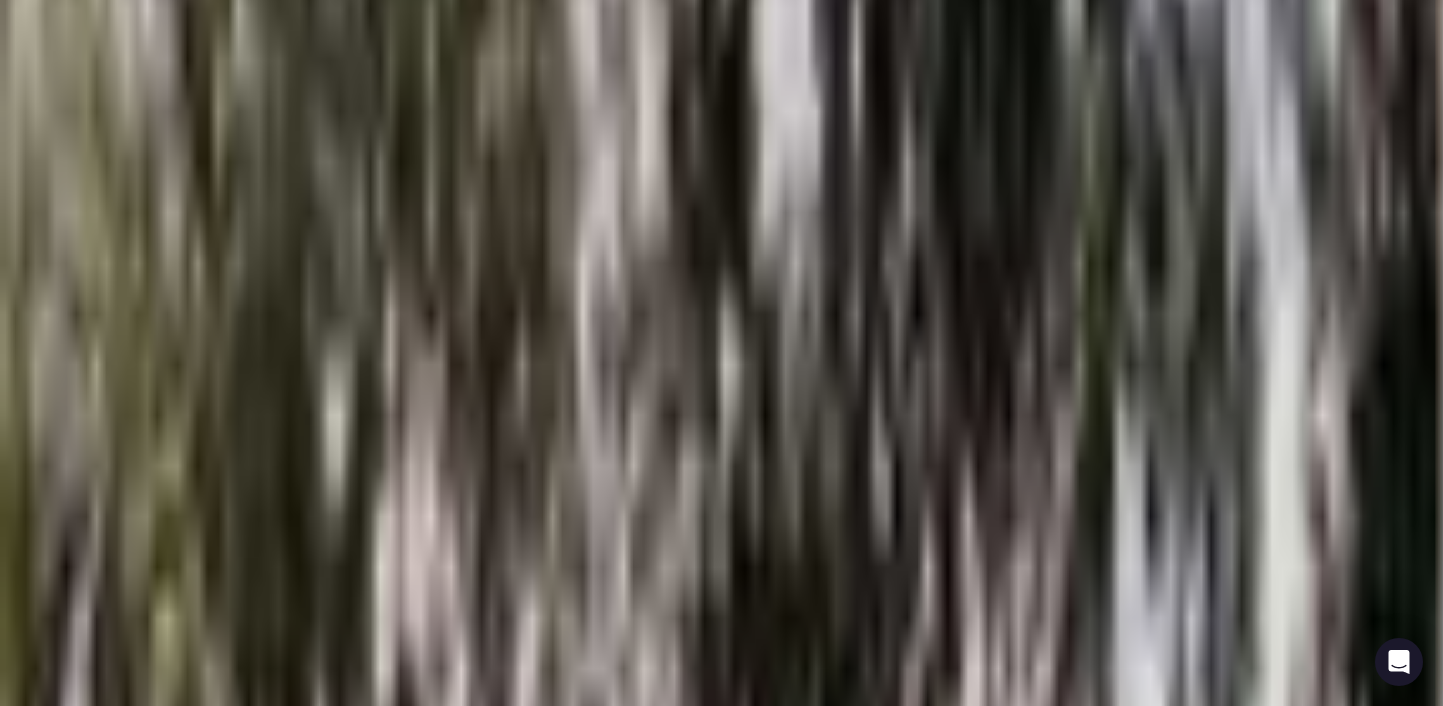 scroll, scrollTop: 1092, scrollLeft: 0, axis: vertical 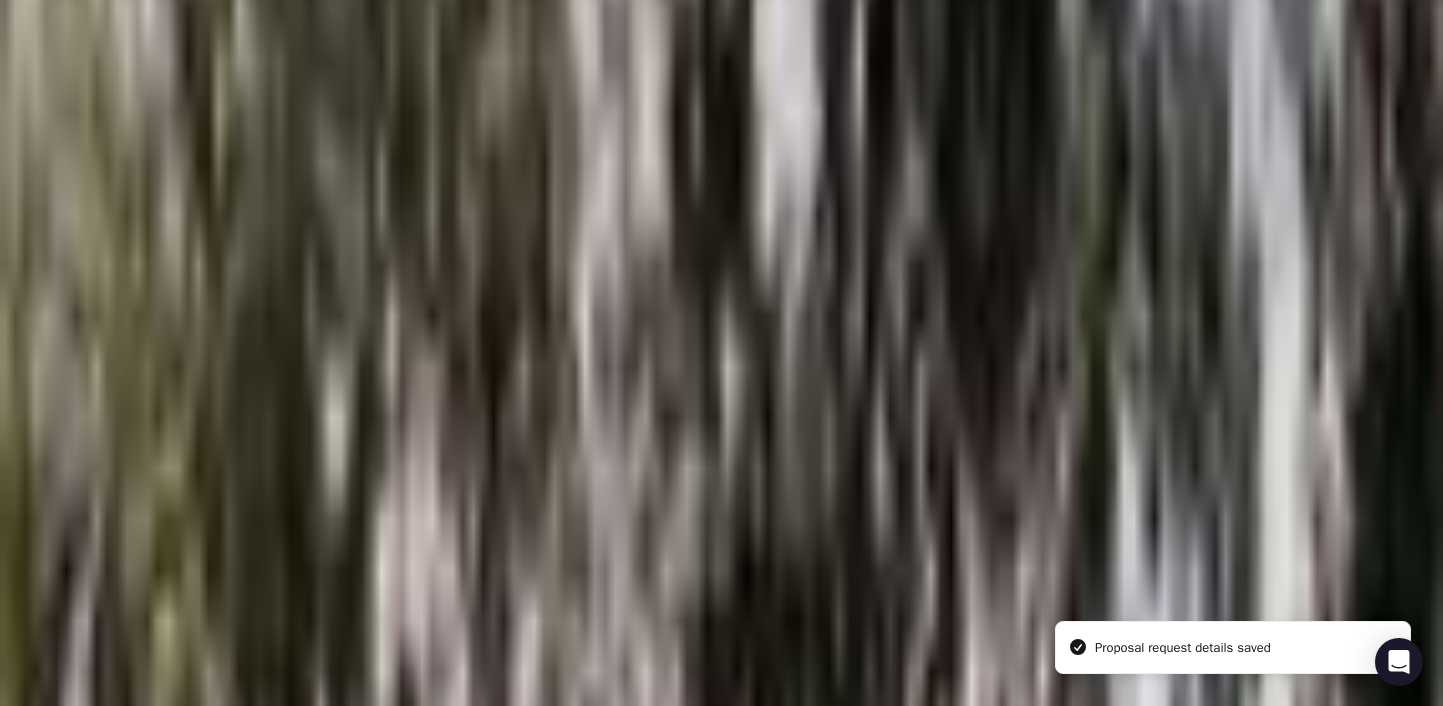 click at bounding box center [15, 6170] 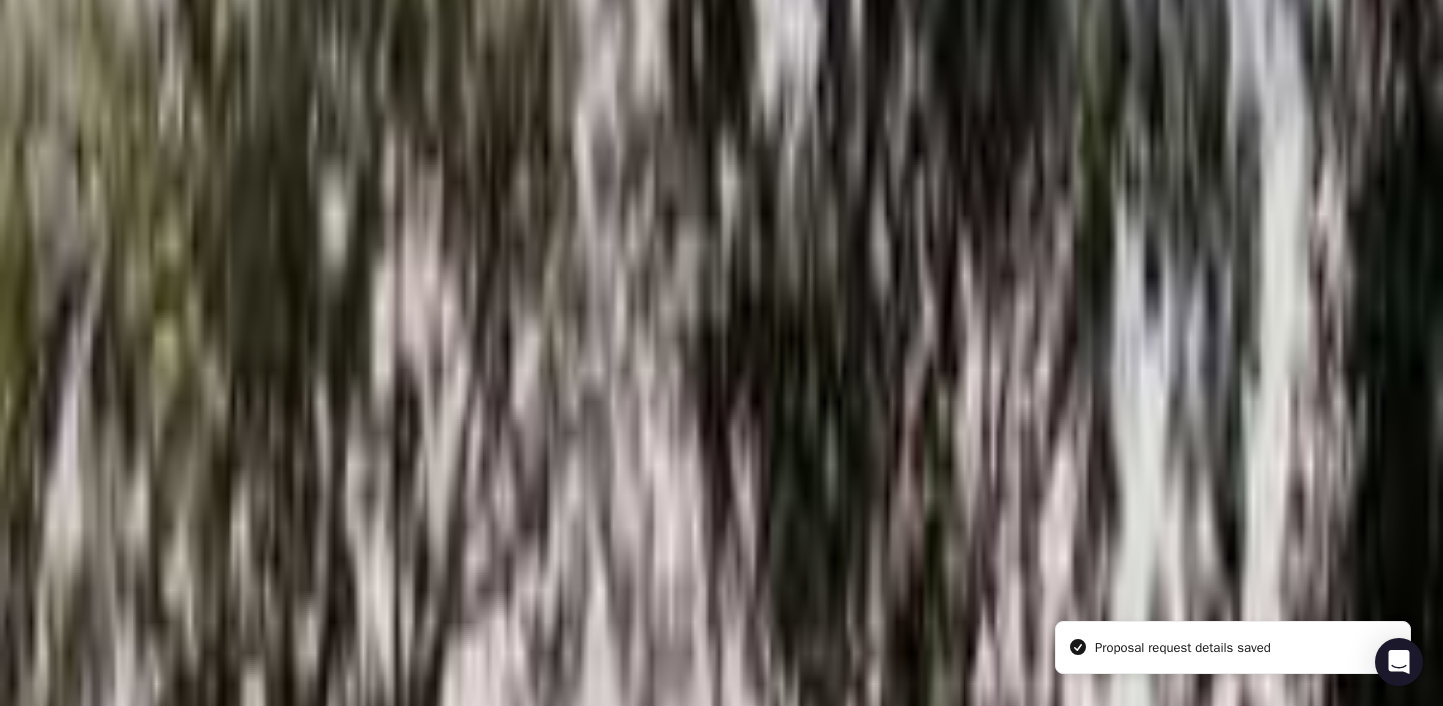 scroll, scrollTop: 253, scrollLeft: 0, axis: vertical 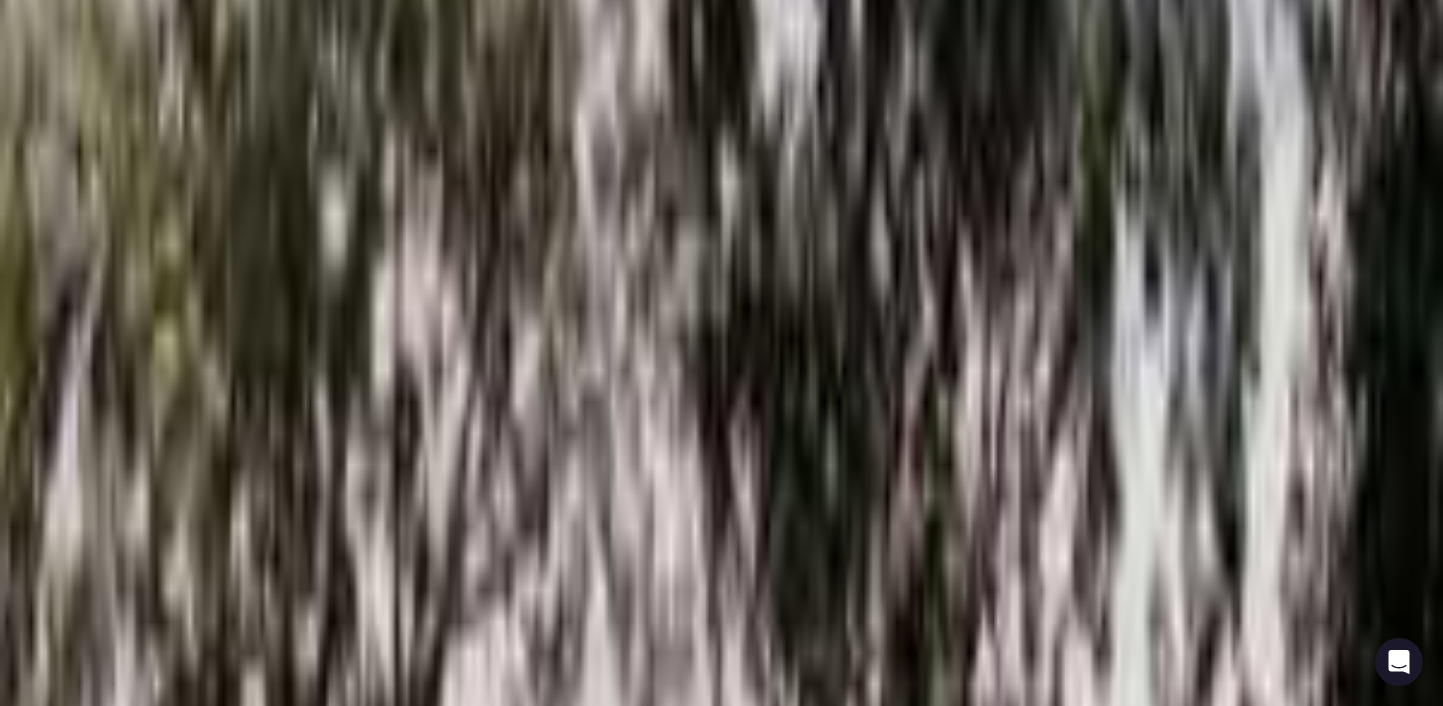 click on "Send request" at bounding box center [54, 6149] 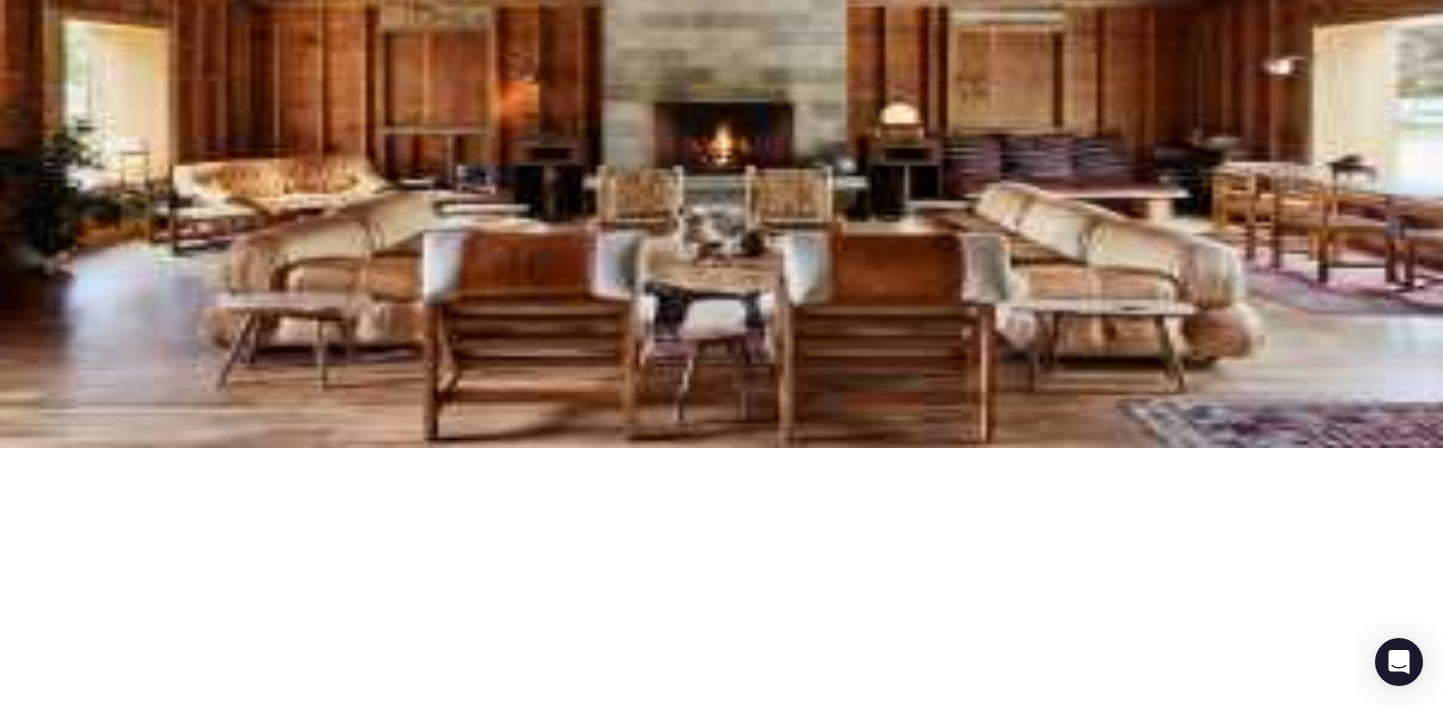 scroll, scrollTop: 276, scrollLeft: 0, axis: vertical 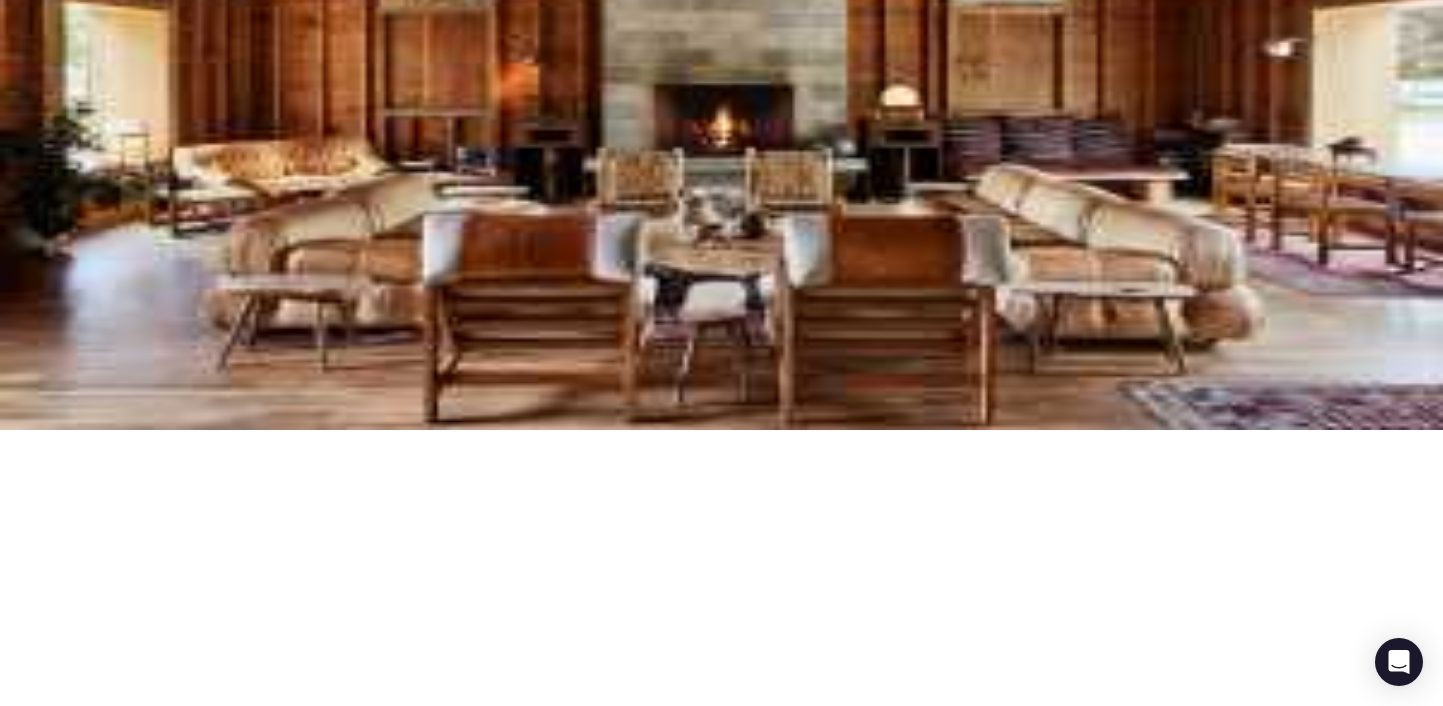 click on "[VENUE_NAME]" at bounding box center (741, 2870) 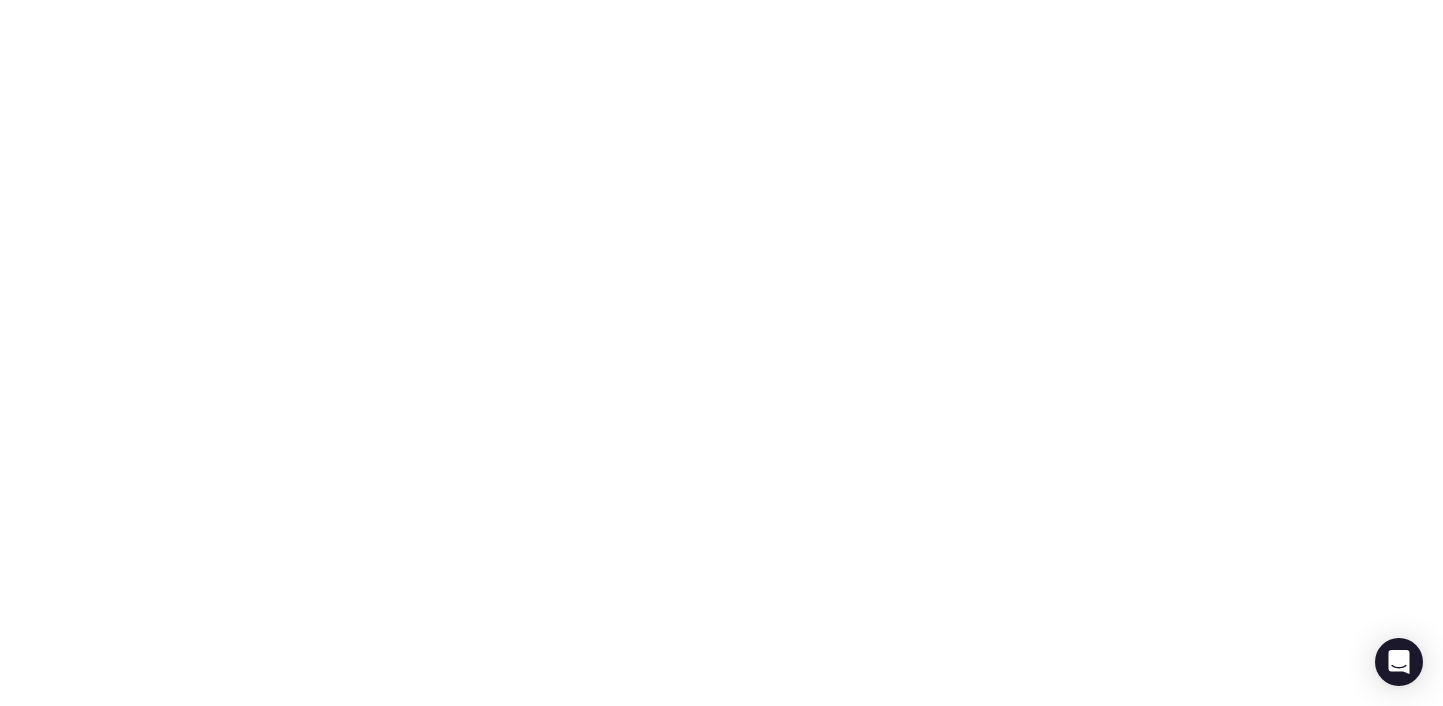 scroll, scrollTop: 1103, scrollLeft: 0, axis: vertical 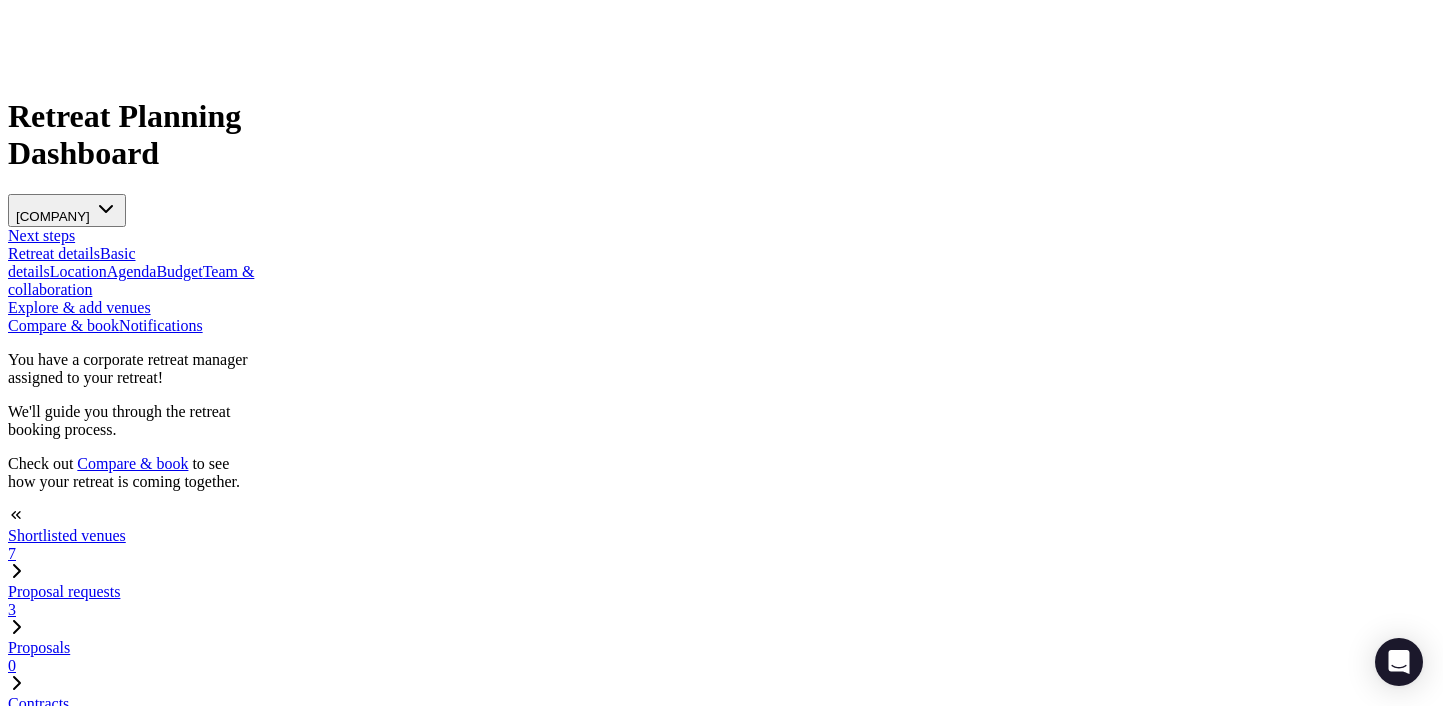 click on "Notifications" at bounding box center [161, 325] 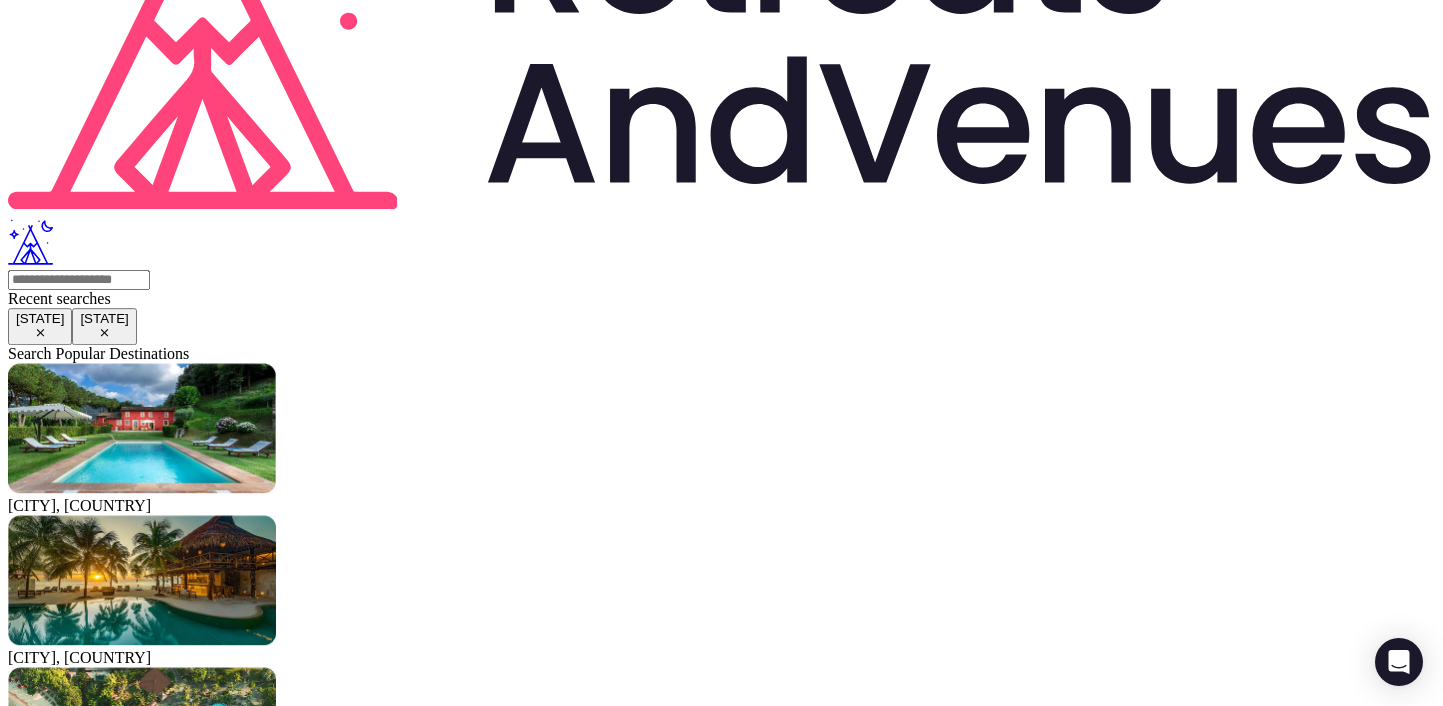 scroll, scrollTop: 0, scrollLeft: 0, axis: both 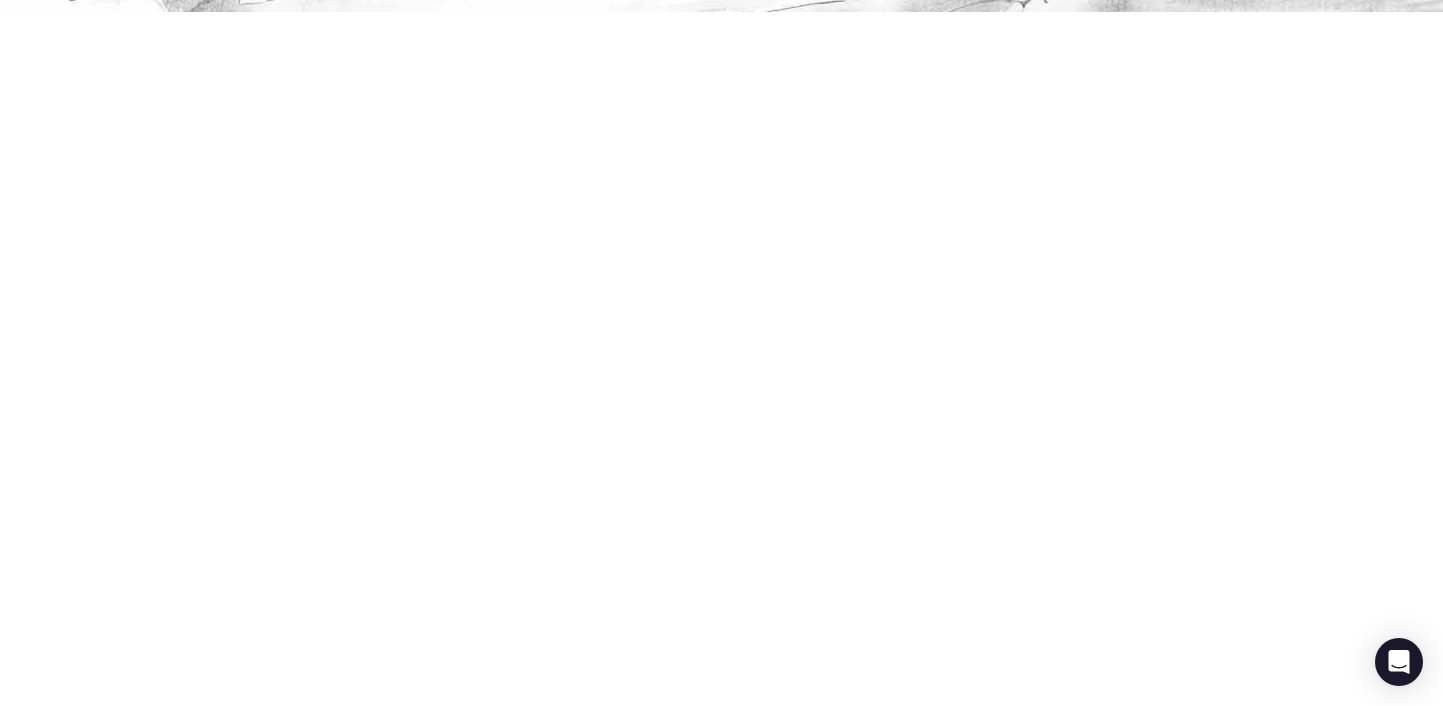 click on "Show more" at bounding box center [721, 1624] 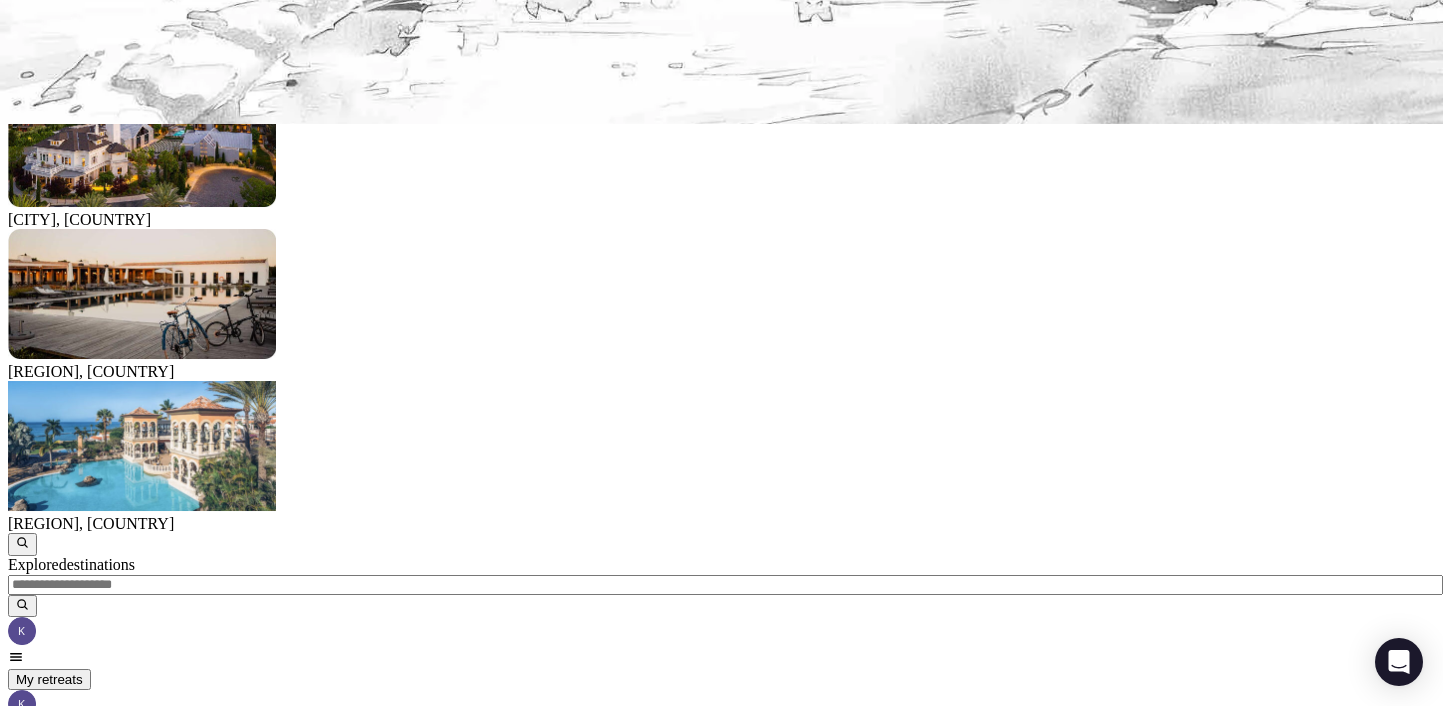 scroll, scrollTop: 545, scrollLeft: 0, axis: vertical 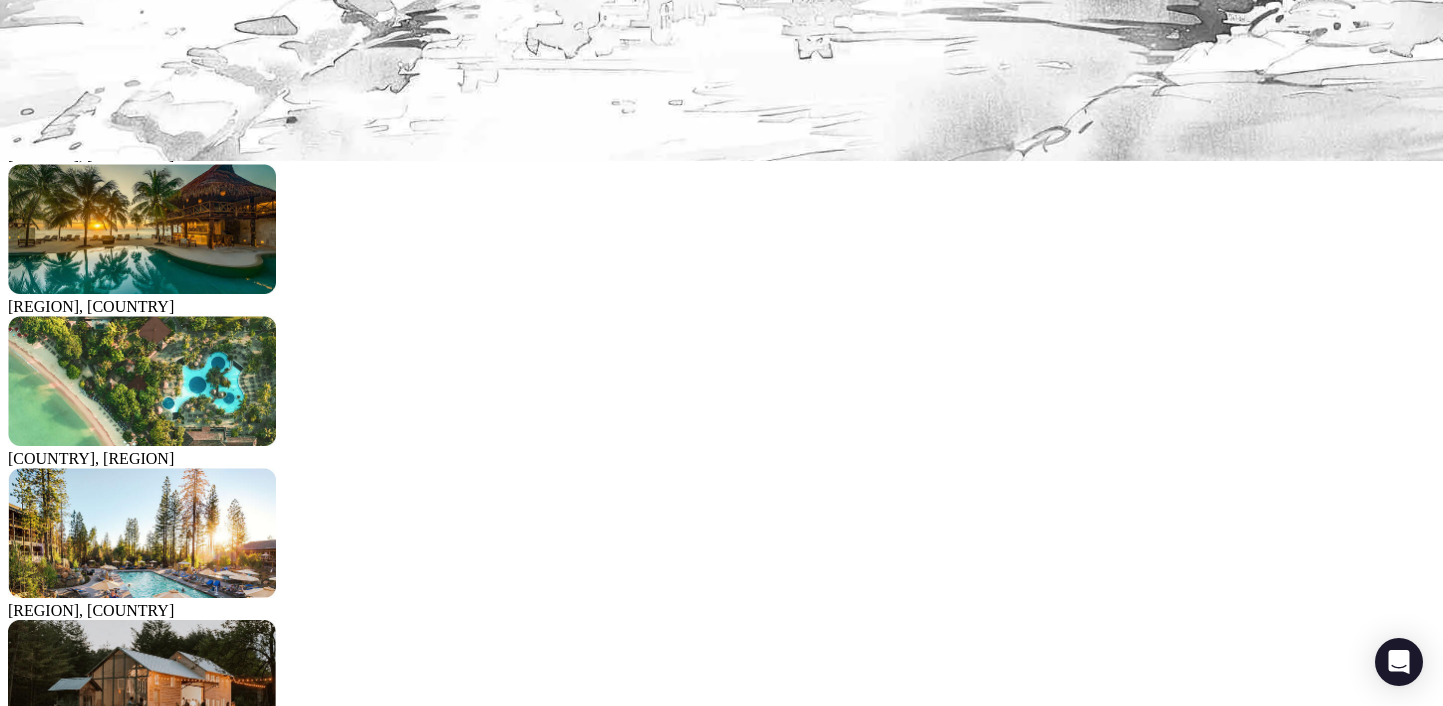 click on "Race Brook Lodge" at bounding box center [721, 1510] 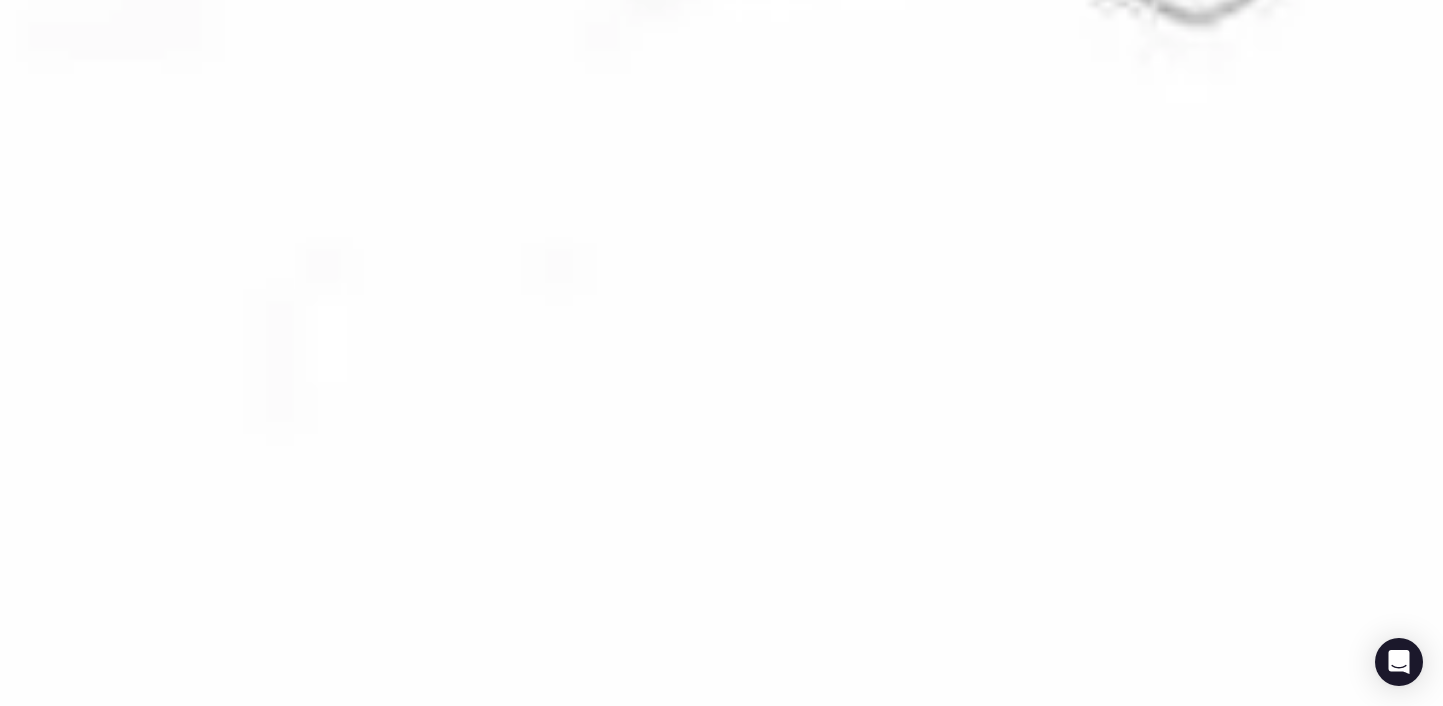 click at bounding box center [14, 5731] 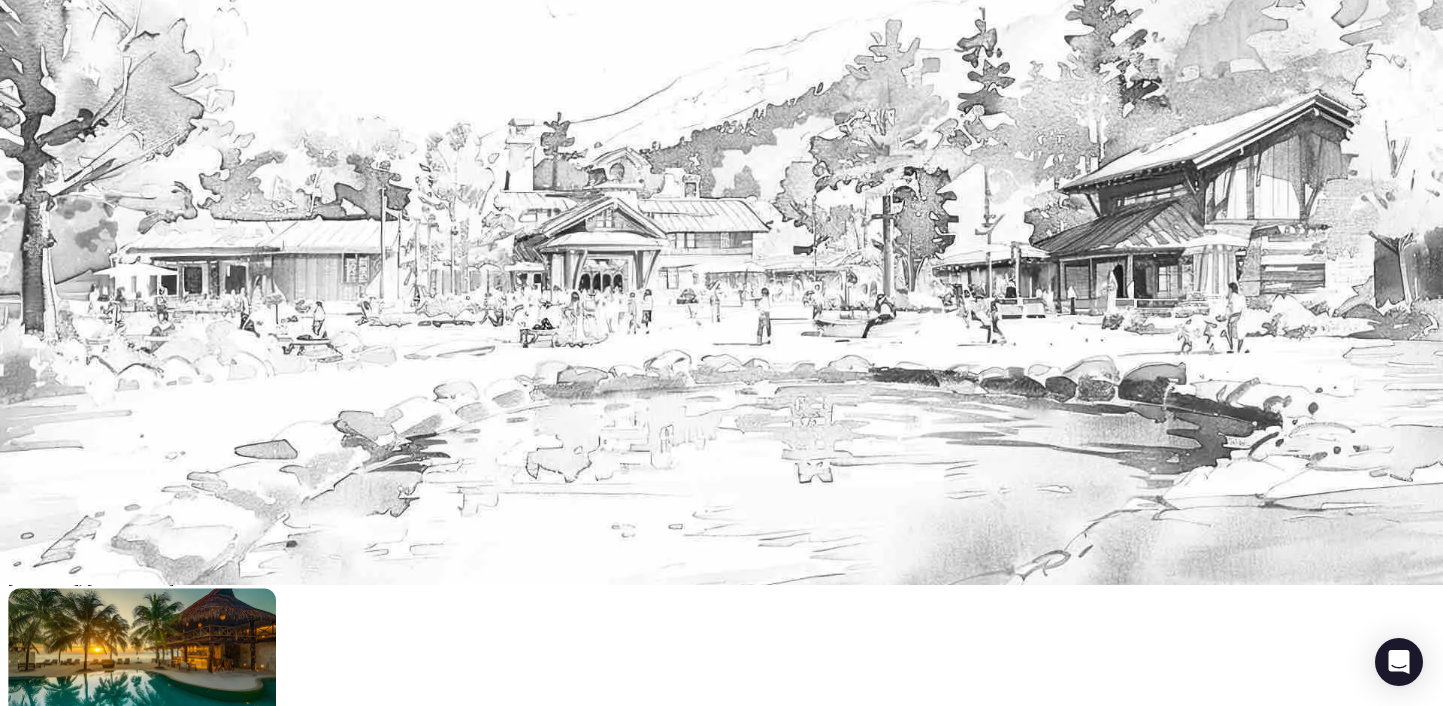 scroll, scrollTop: 0, scrollLeft: 0, axis: both 